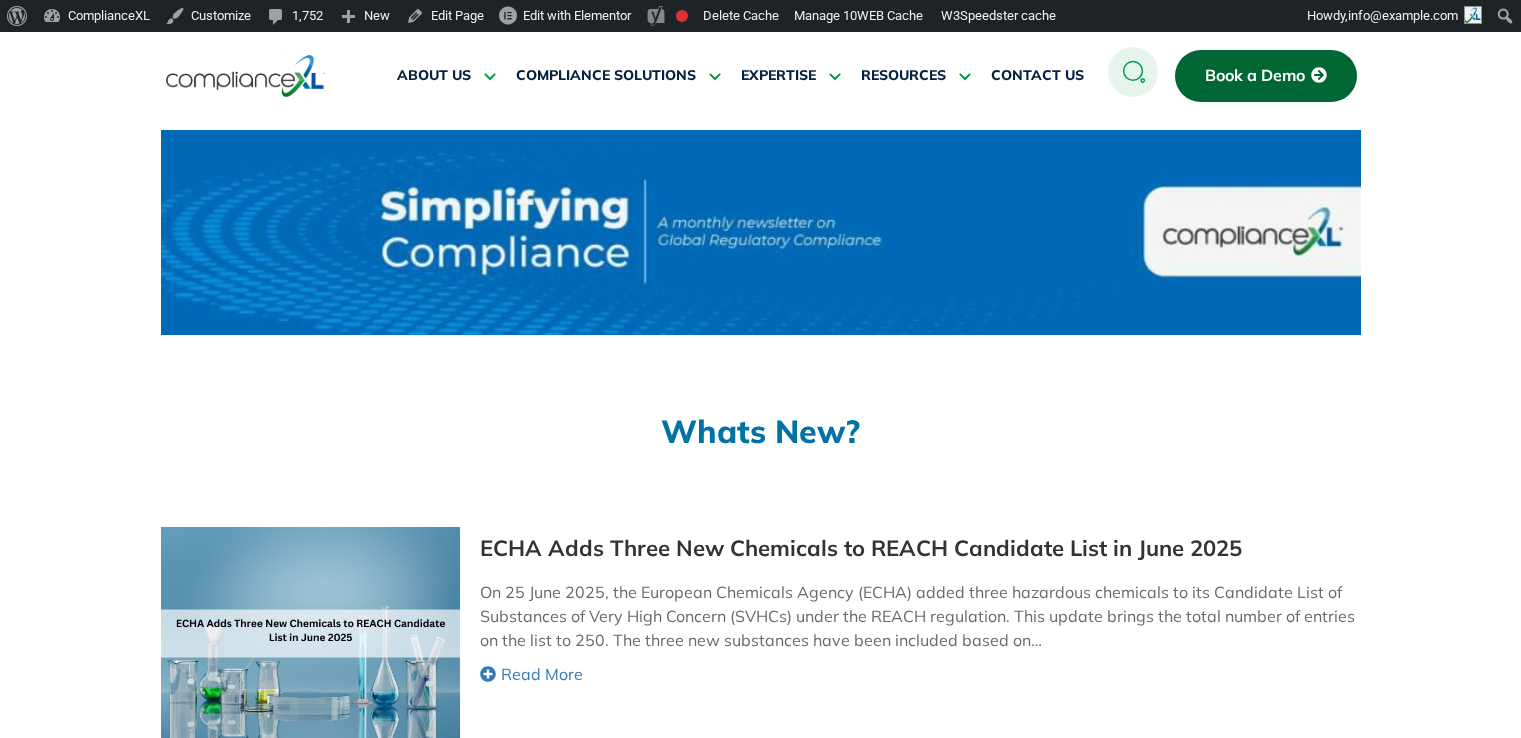 scroll, scrollTop: 0, scrollLeft: 0, axis: both 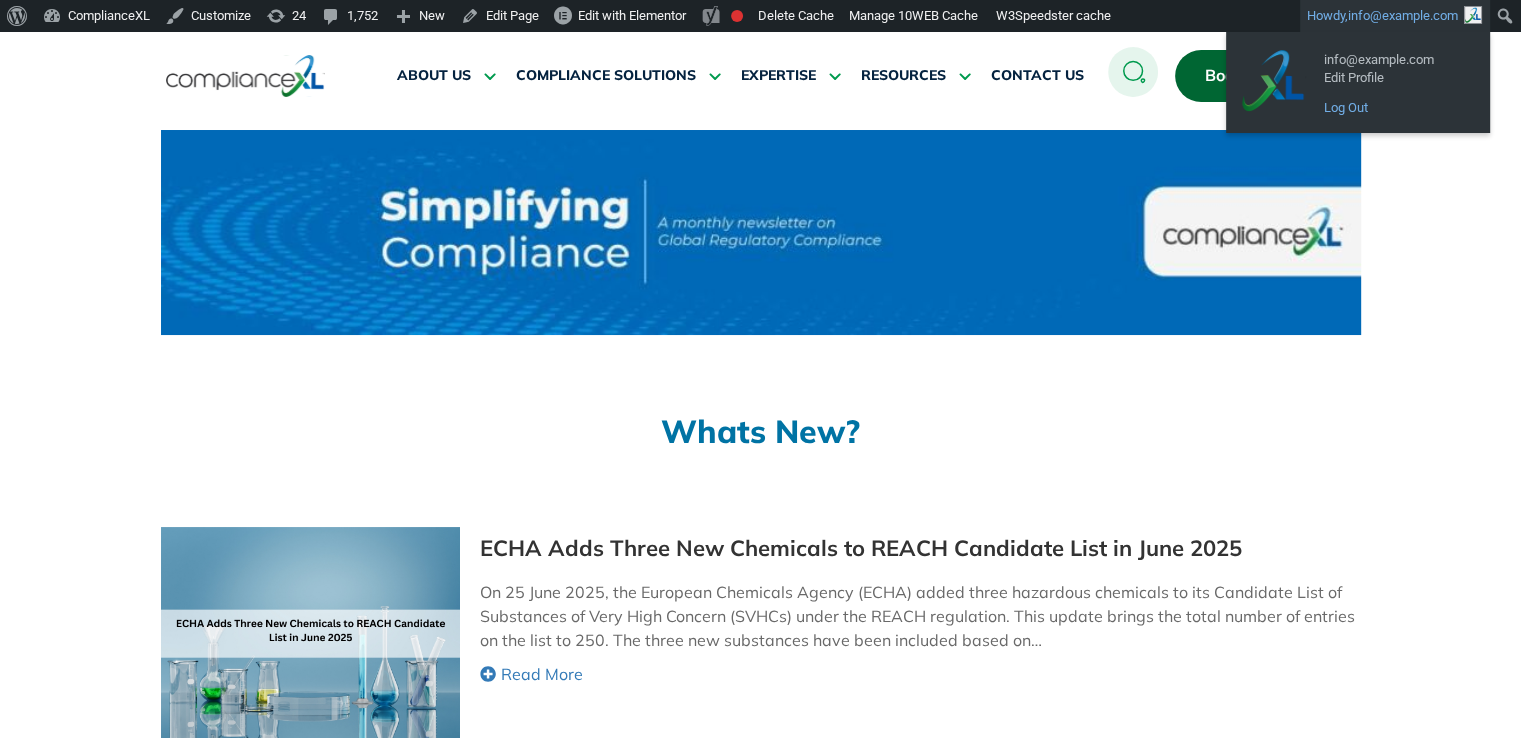click on "Log Out" at bounding box center [1394, 108] 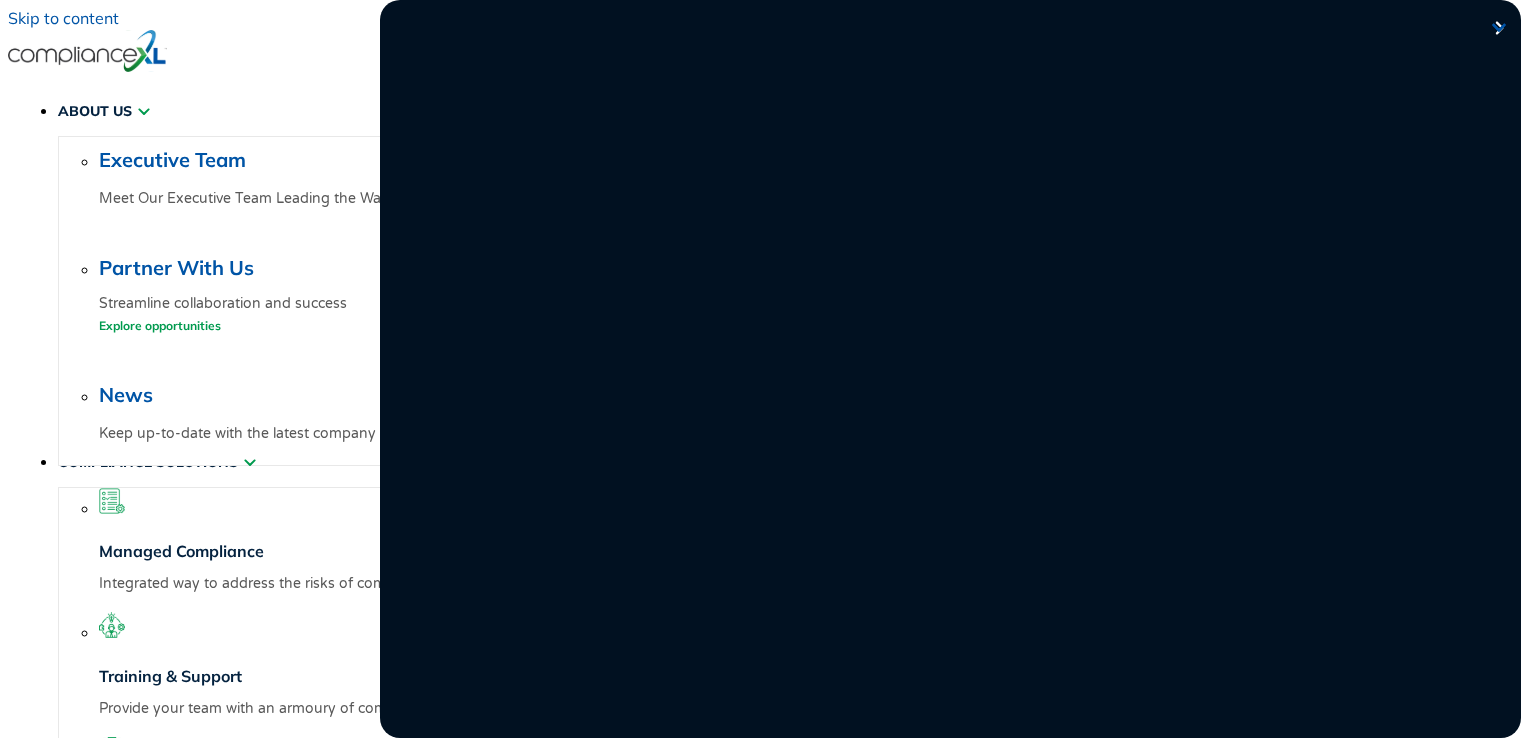scroll, scrollTop: 0, scrollLeft: 0, axis: both 